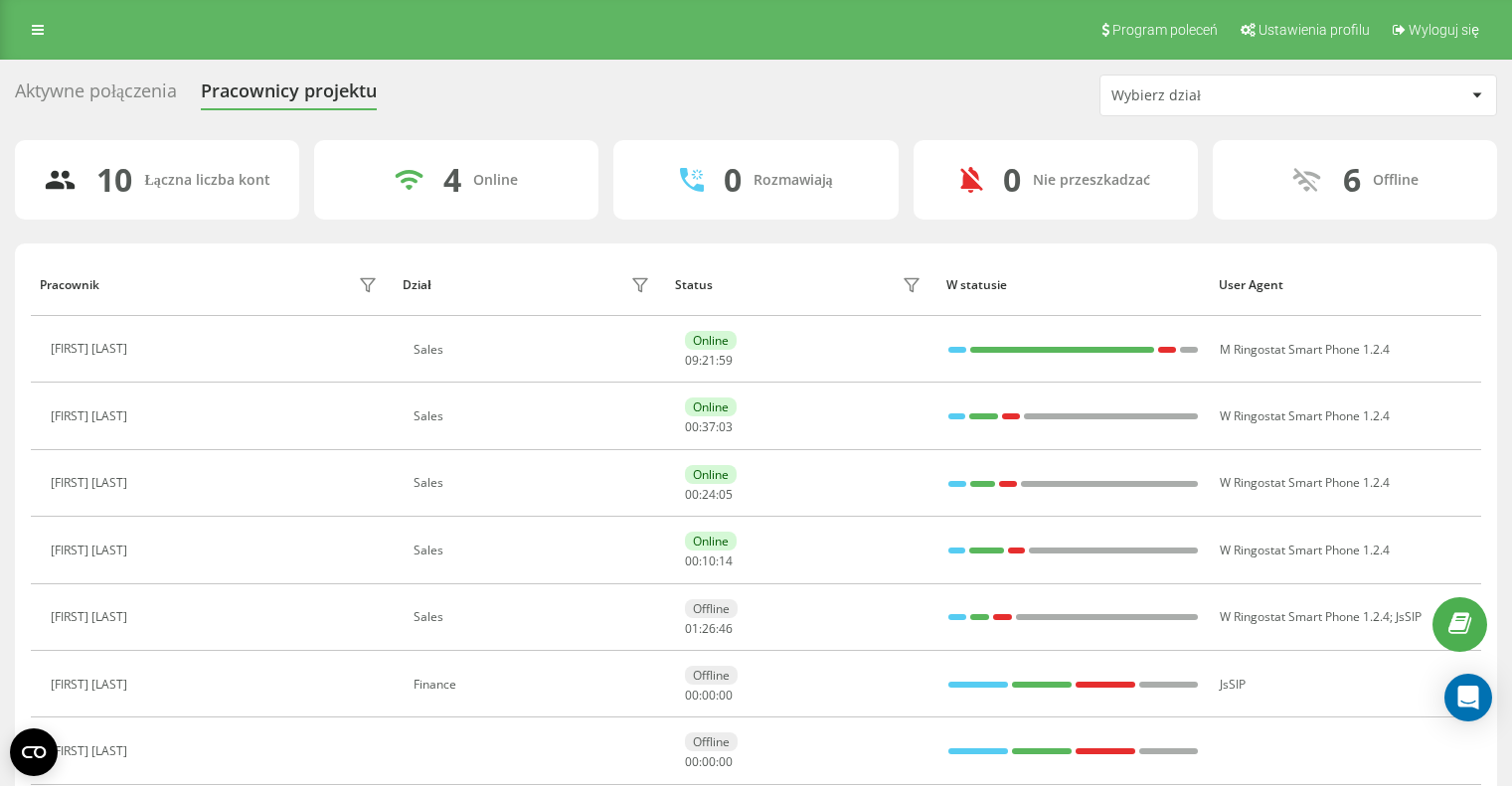 scroll, scrollTop: 0, scrollLeft: 0, axis: both 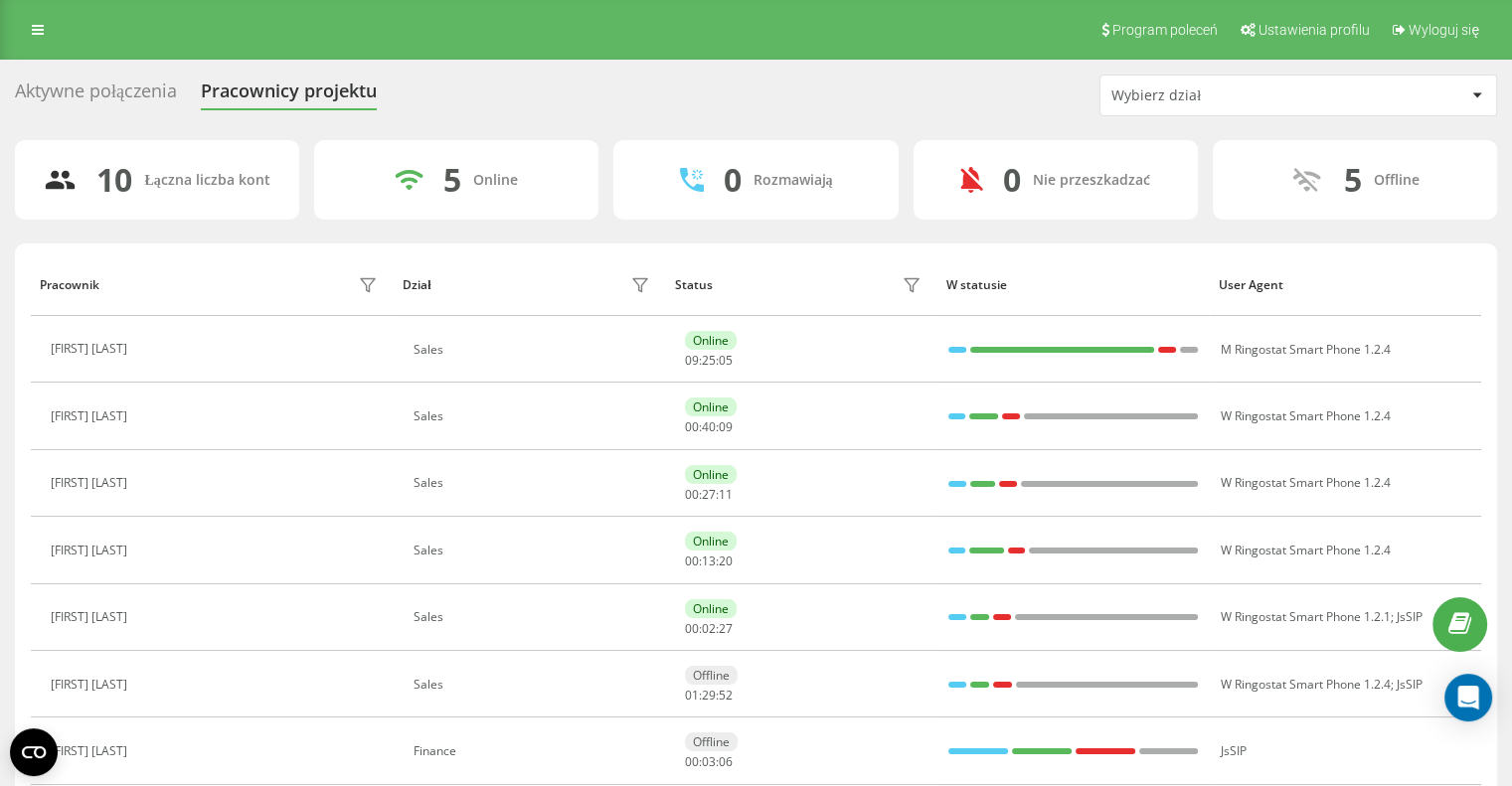 click on "Pracownicy projektu" at bounding box center [288, 95] 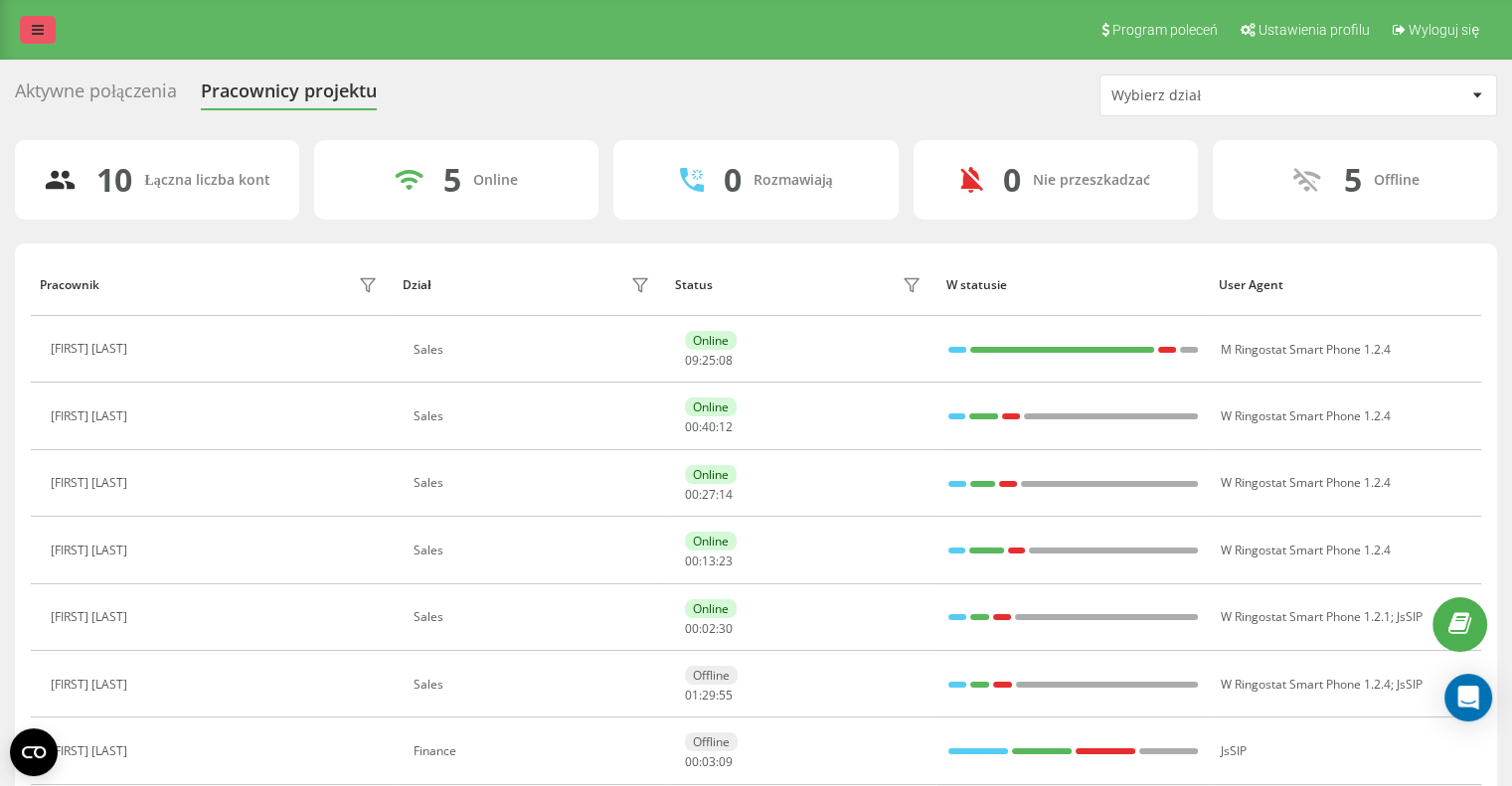 click at bounding box center [38, 30] 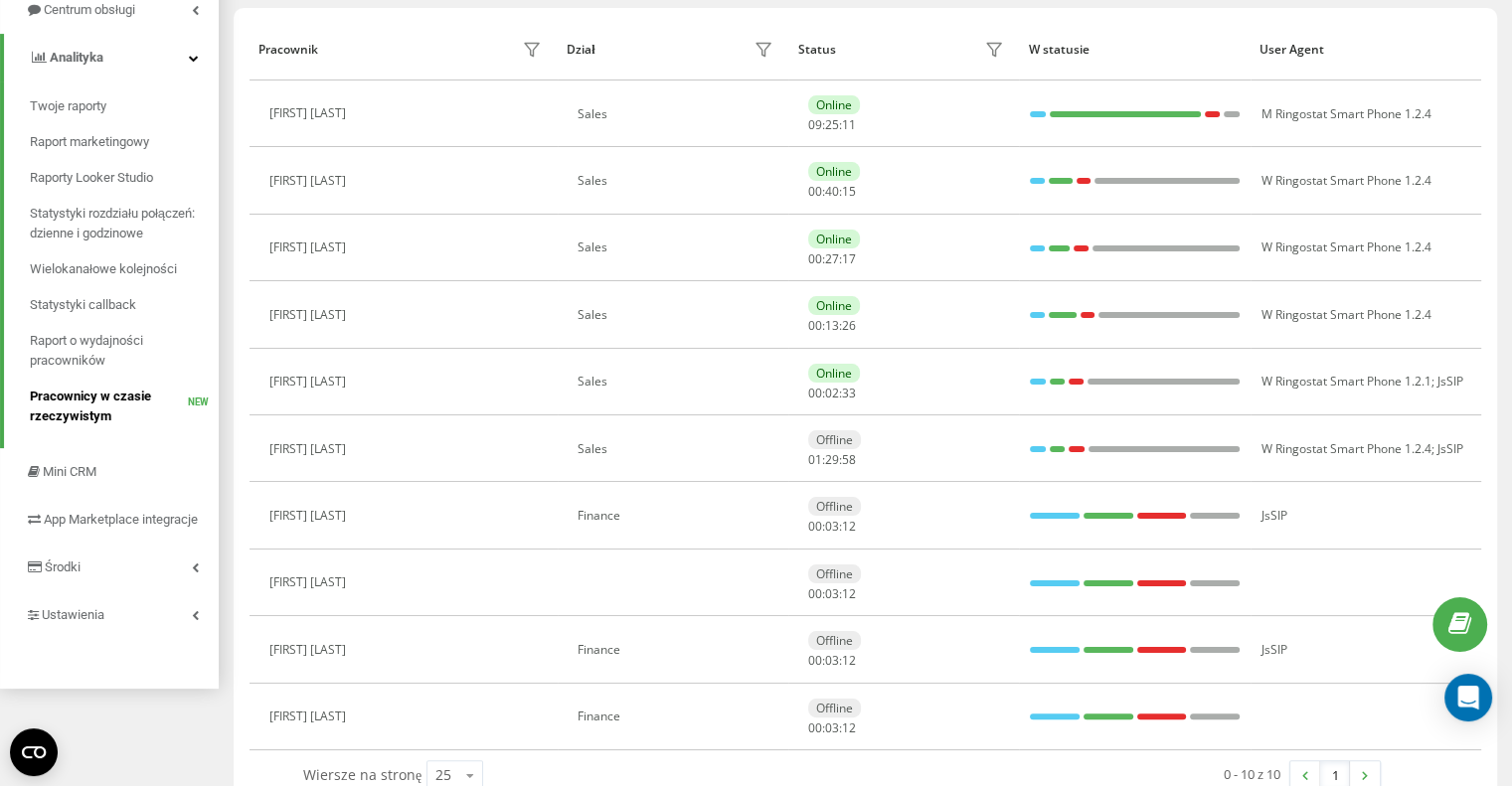 scroll, scrollTop: 0, scrollLeft: 0, axis: both 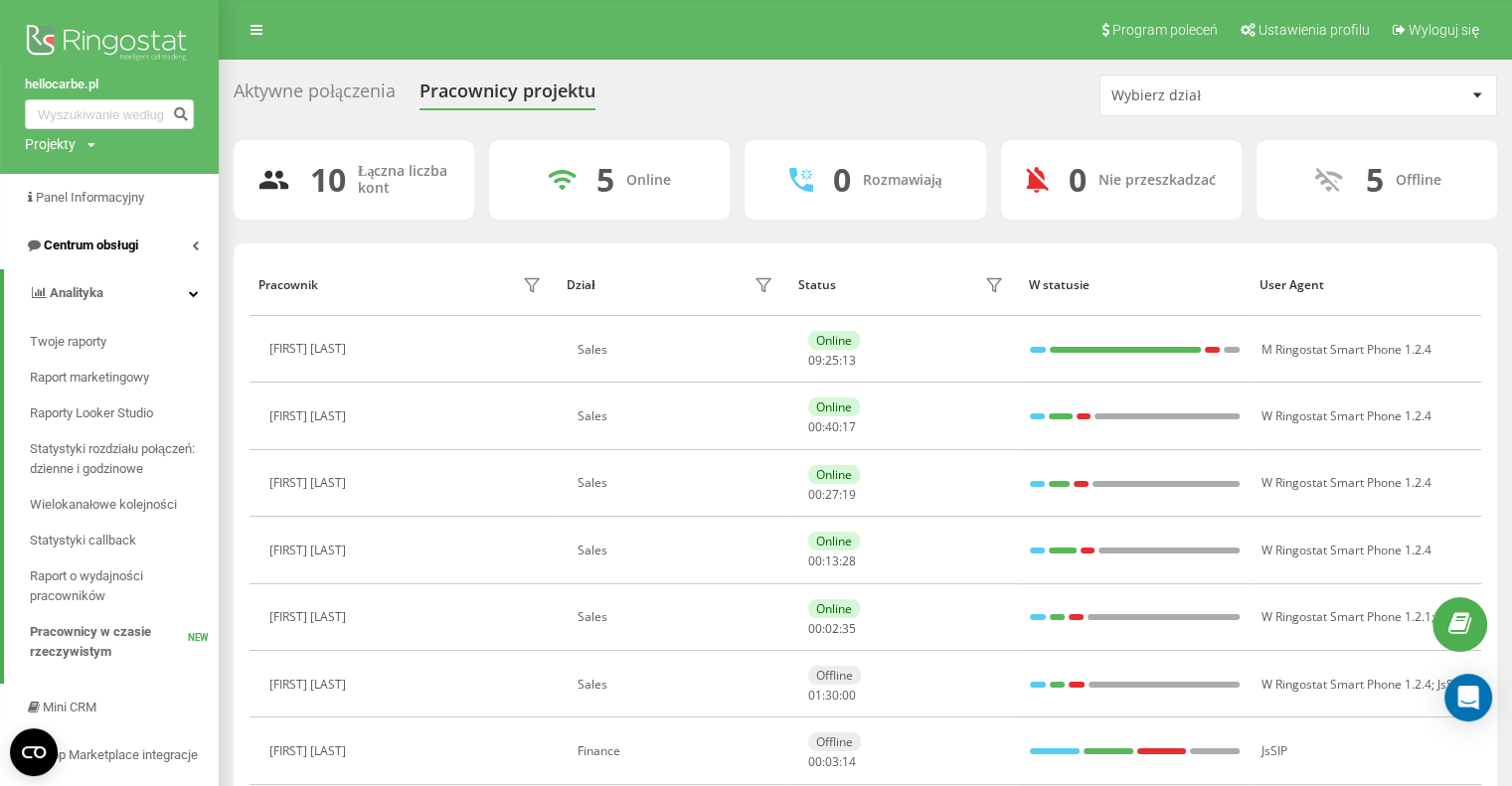 click on "Centrum obsługi" at bounding box center [109, 245] 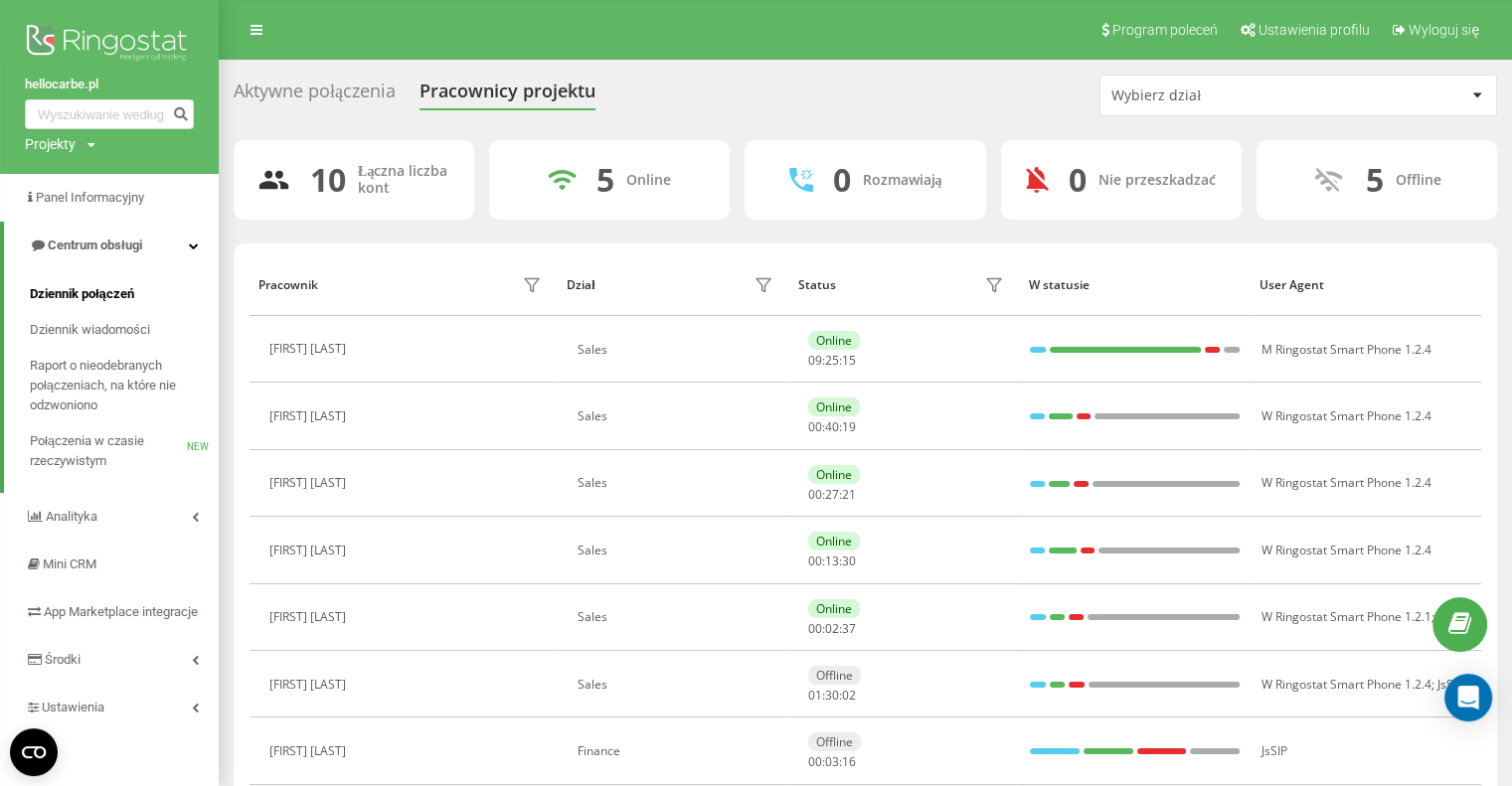 click on "Dziennik połączeń" at bounding box center (124, 294) 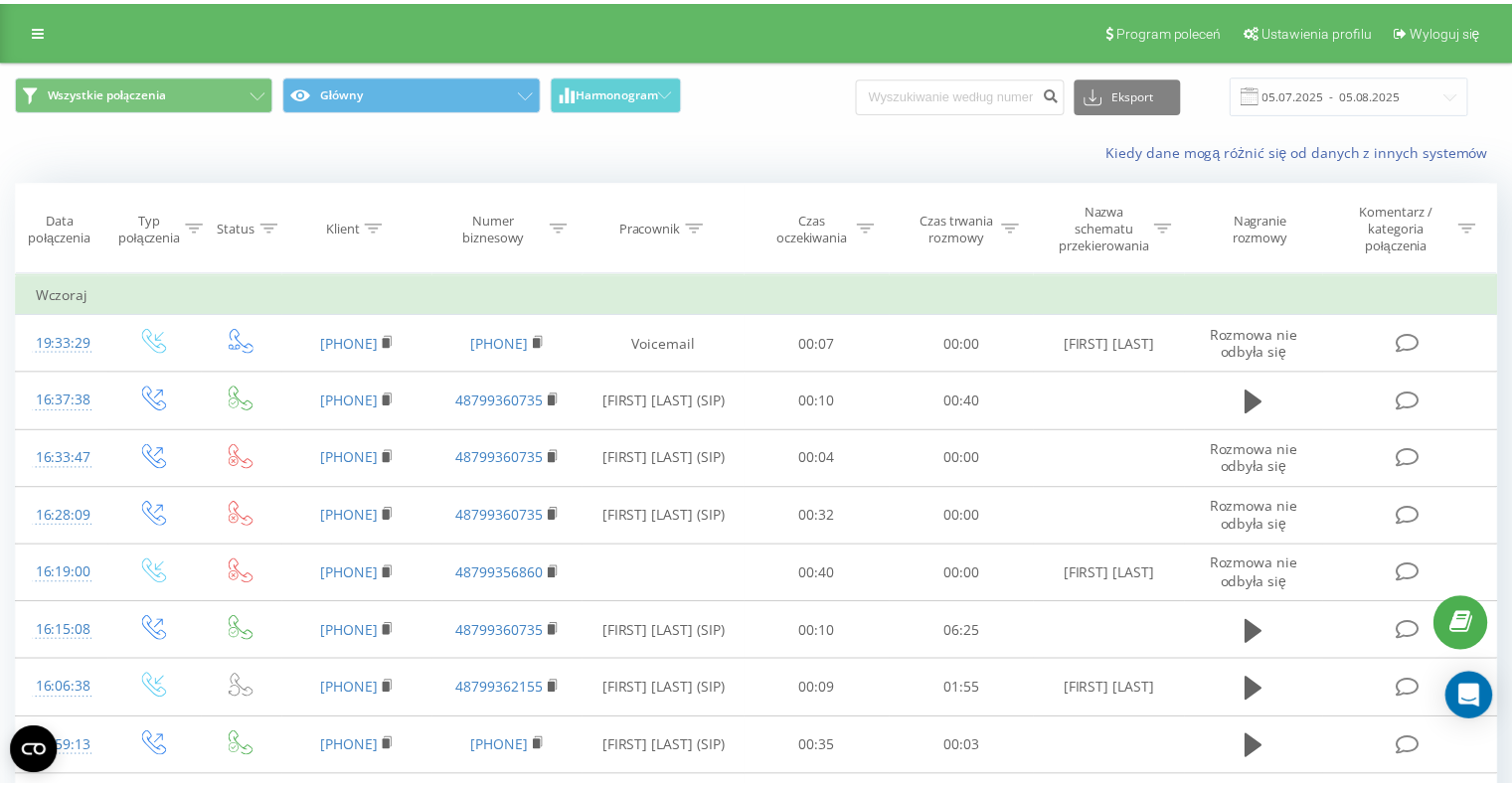 scroll, scrollTop: 0, scrollLeft: 0, axis: both 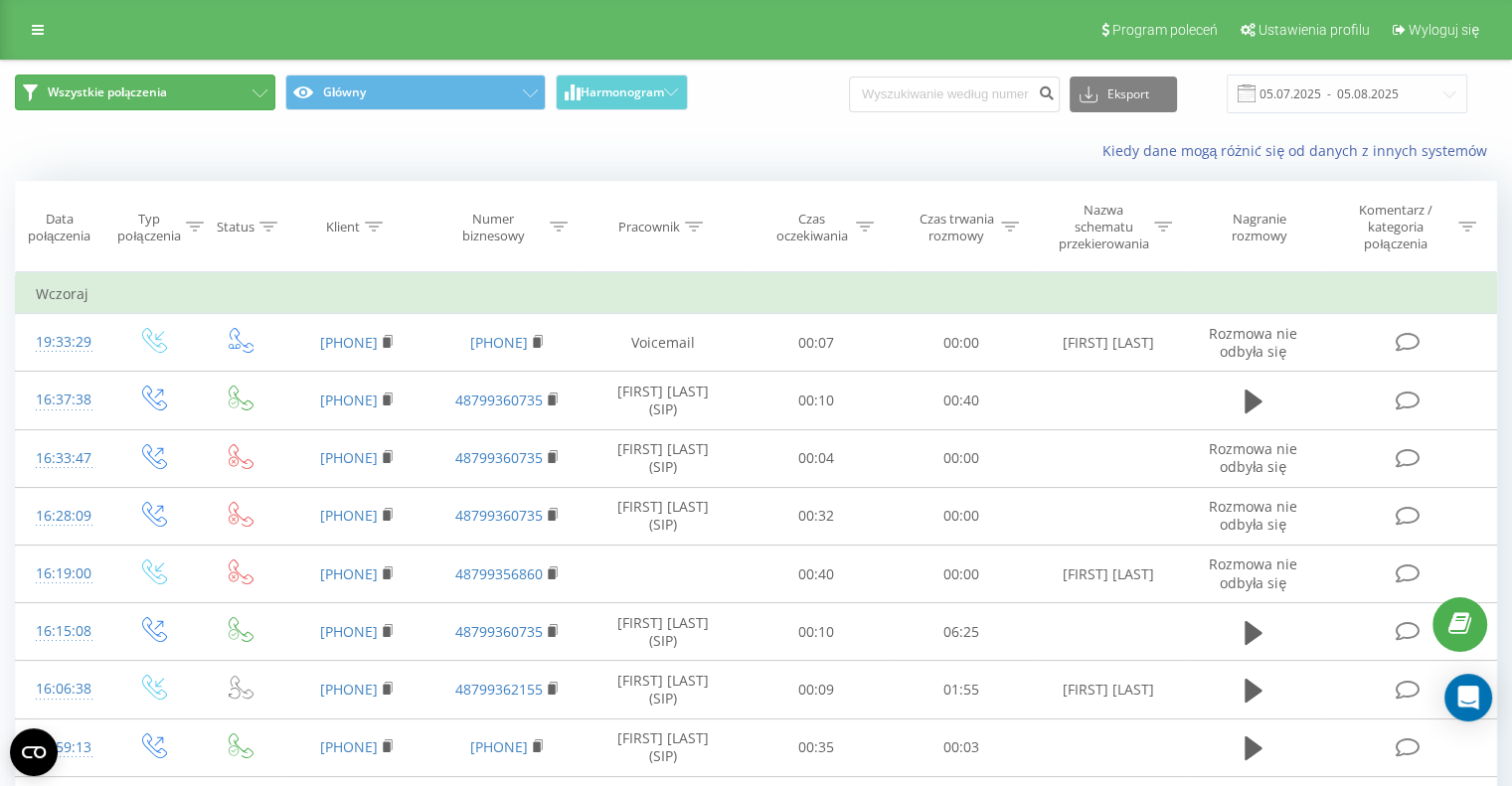 click on "Wszystkie połączenia" at bounding box center [107, 92] 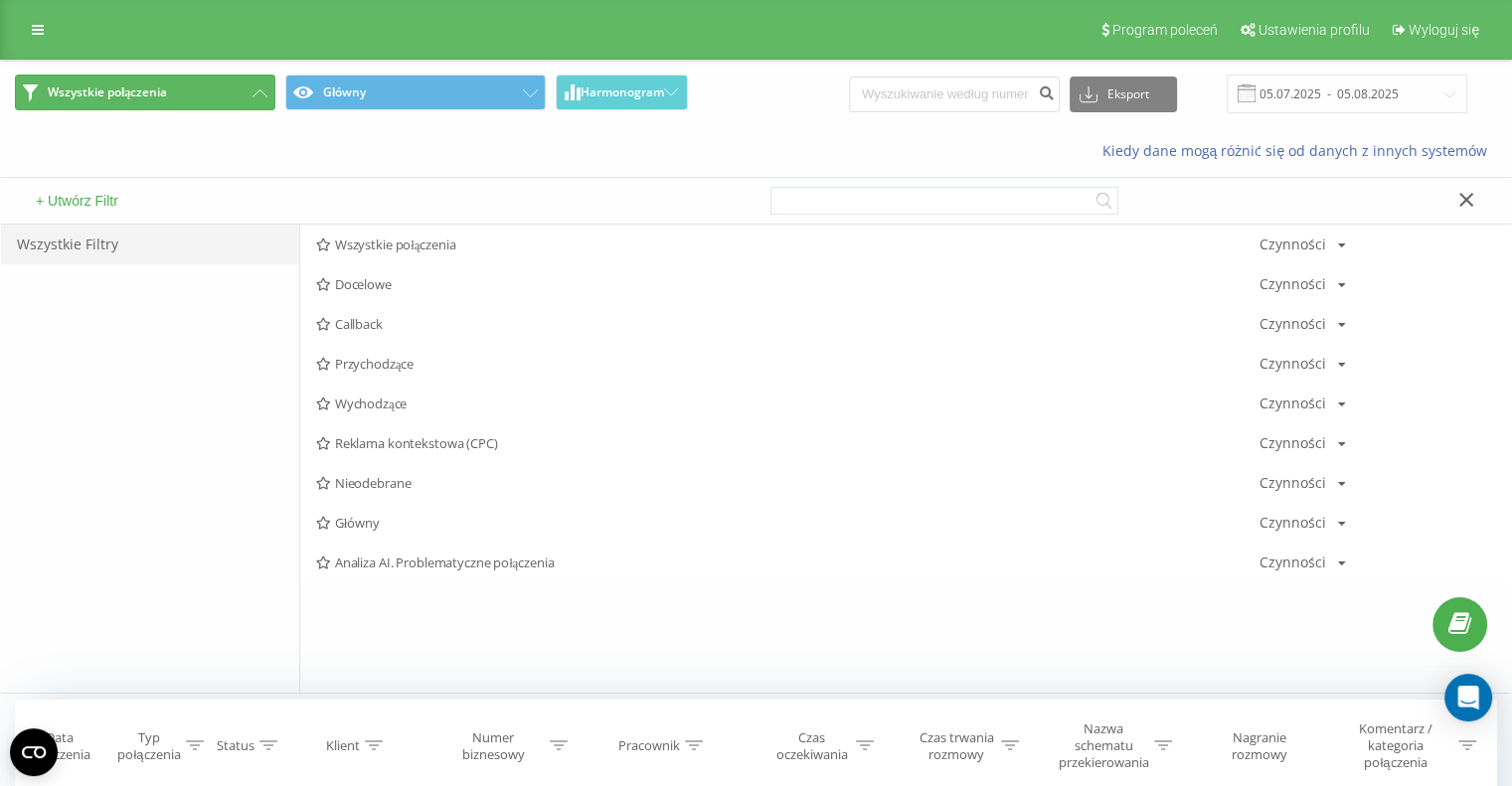 click on "Wszystkie połączenia" at bounding box center (107, 92) 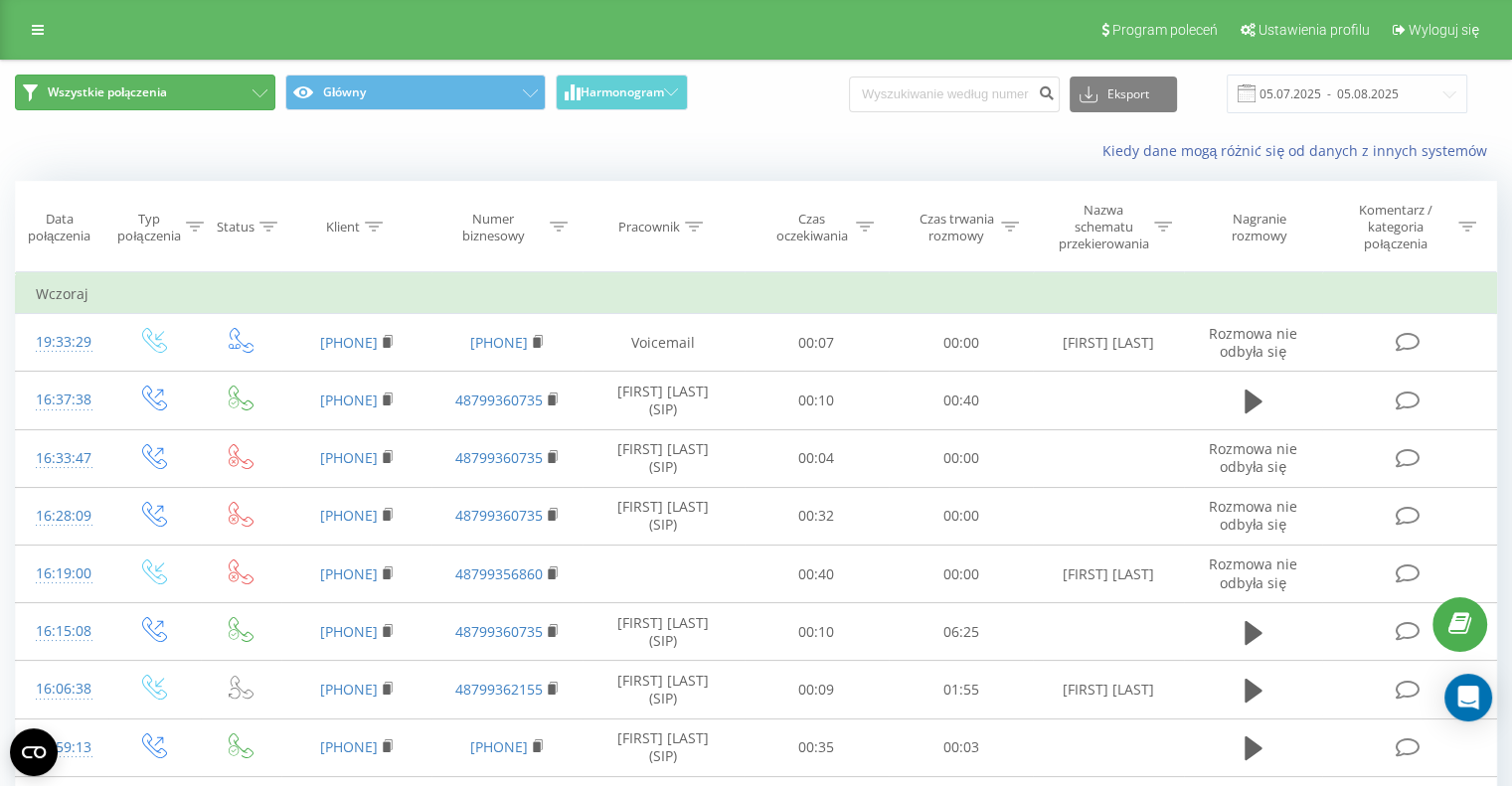 click on "Wszystkie połączenia" at bounding box center (107, 92) 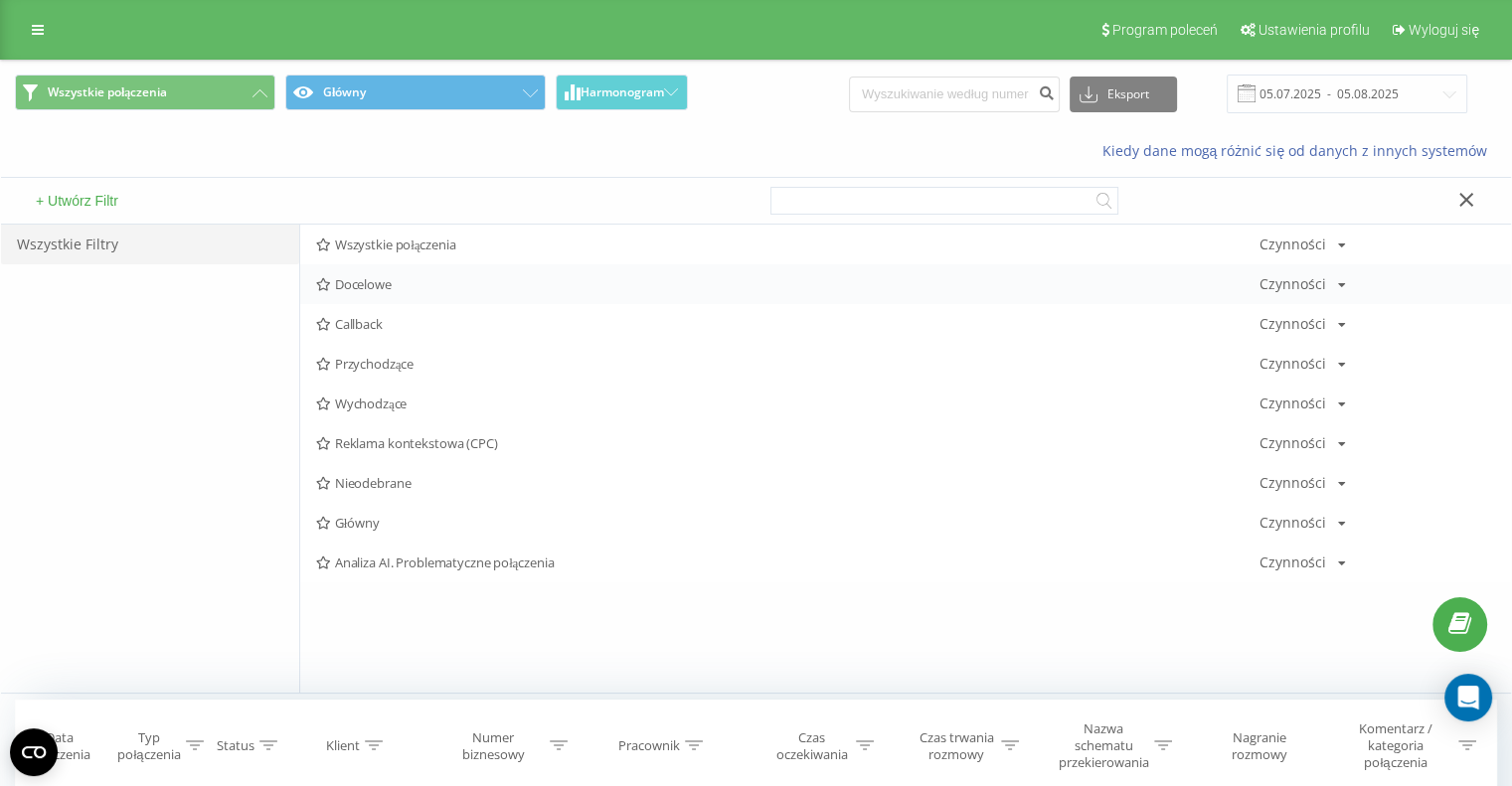 click on "Docelowe" at bounding box center [787, 284] 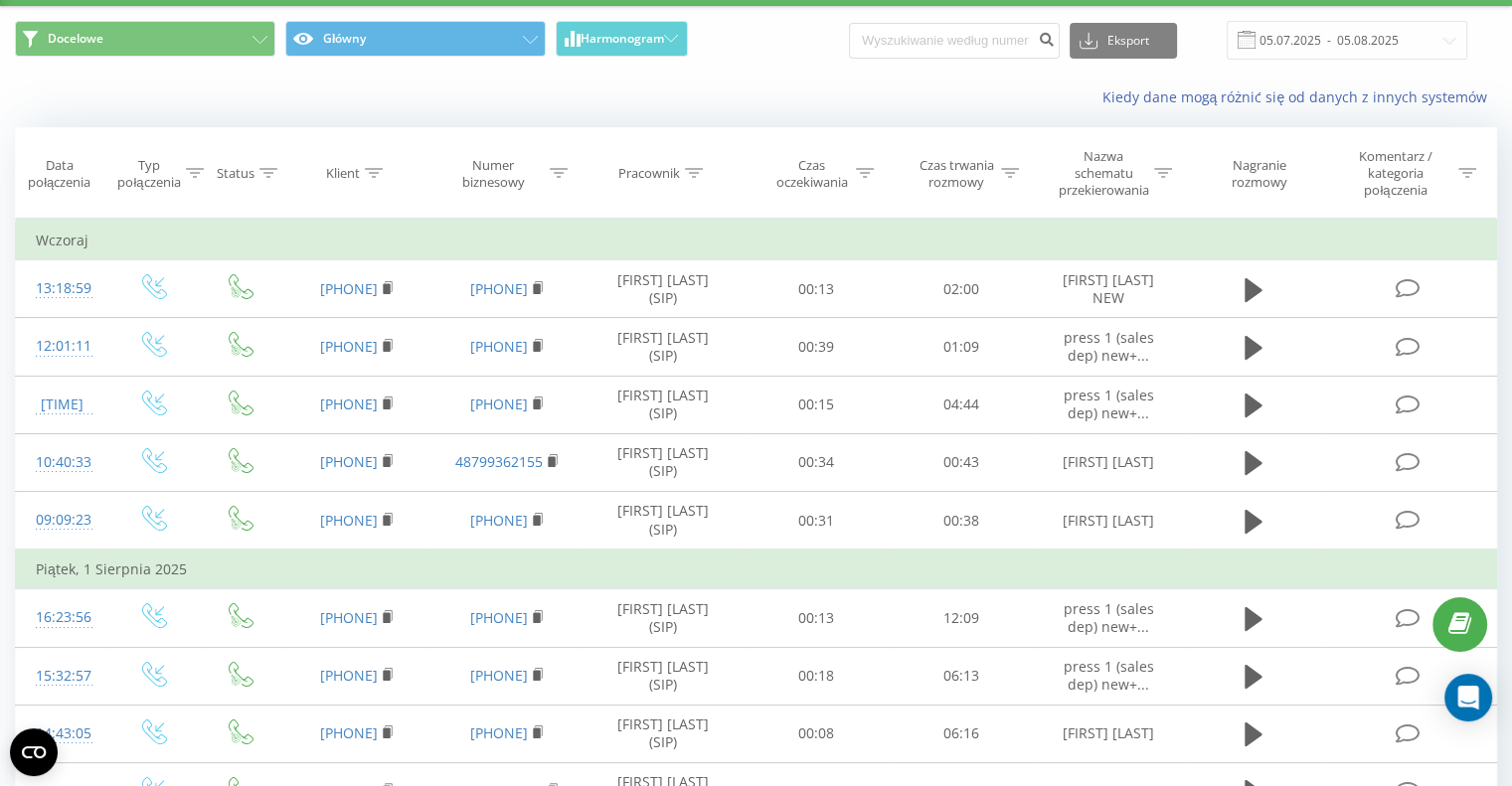 scroll, scrollTop: 0, scrollLeft: 0, axis: both 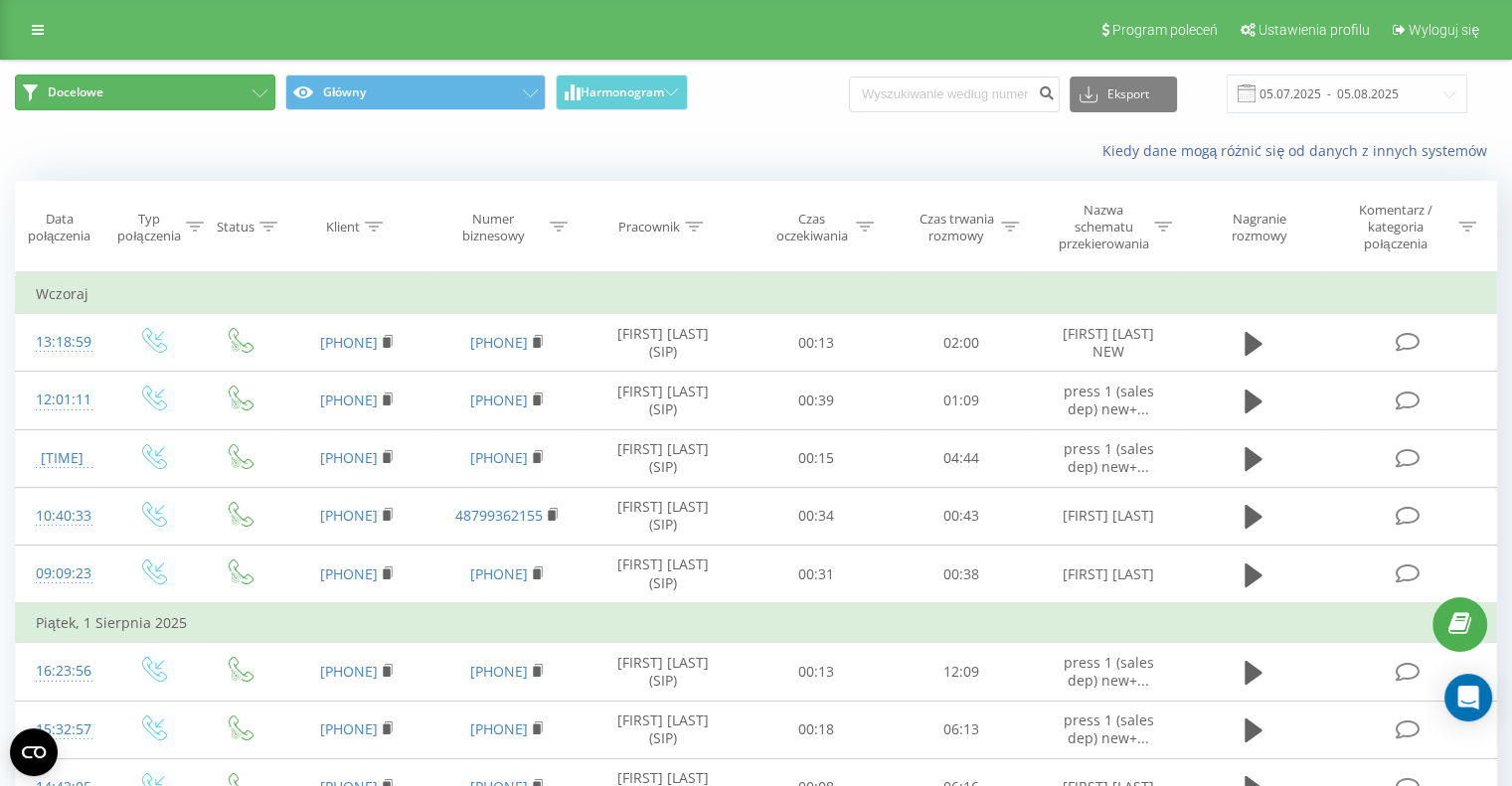 click on "Docelowe" at bounding box center (145, 92) 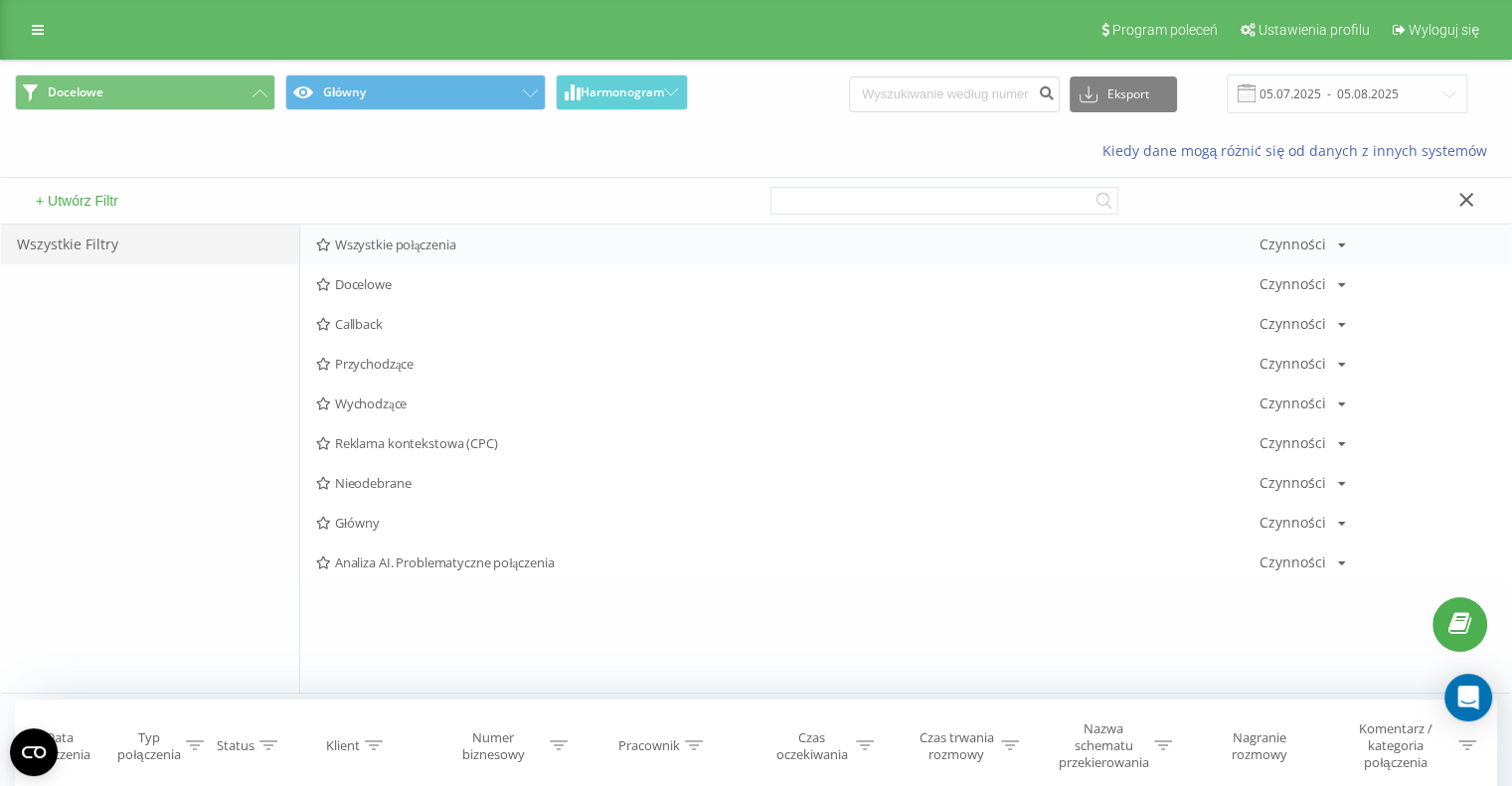 click on "Wszystkie połączenia Czynności Edytuj Kopiuj Usuń Domyślnie Udostępnij" at bounding box center [906, 244] 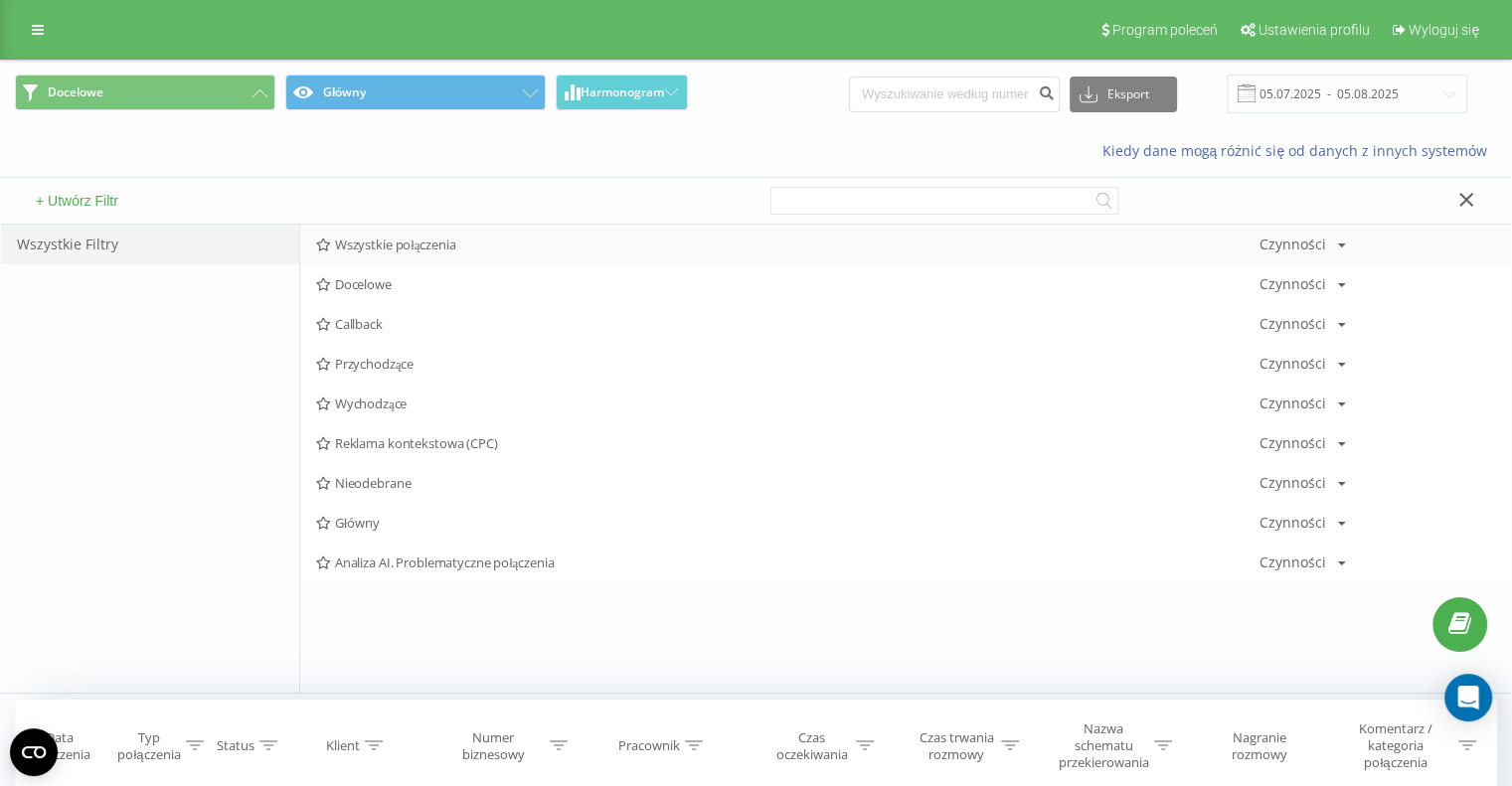 click on "Wszystkie połączenia" at bounding box center [787, 244] 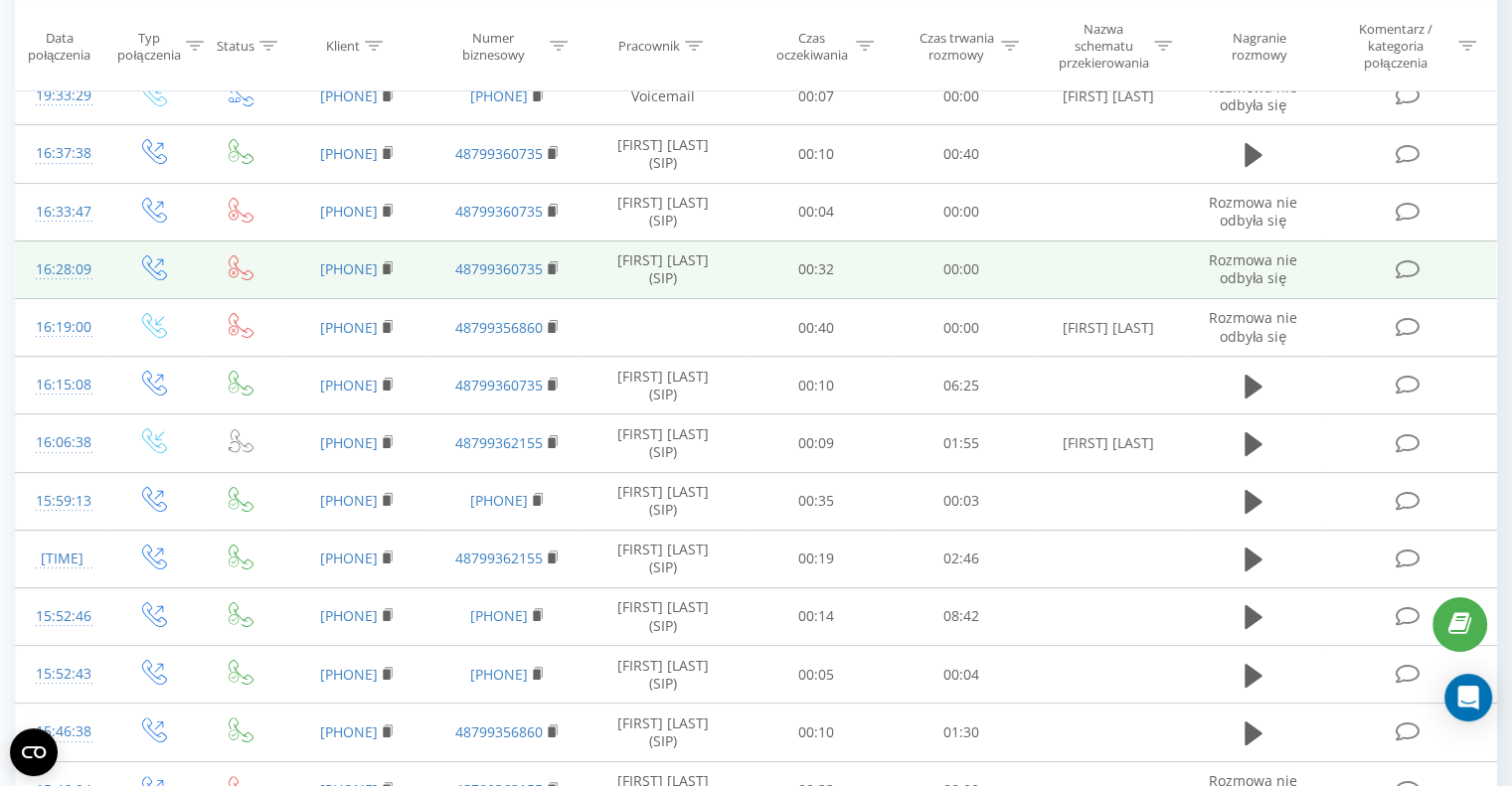 scroll, scrollTop: 0, scrollLeft: 0, axis: both 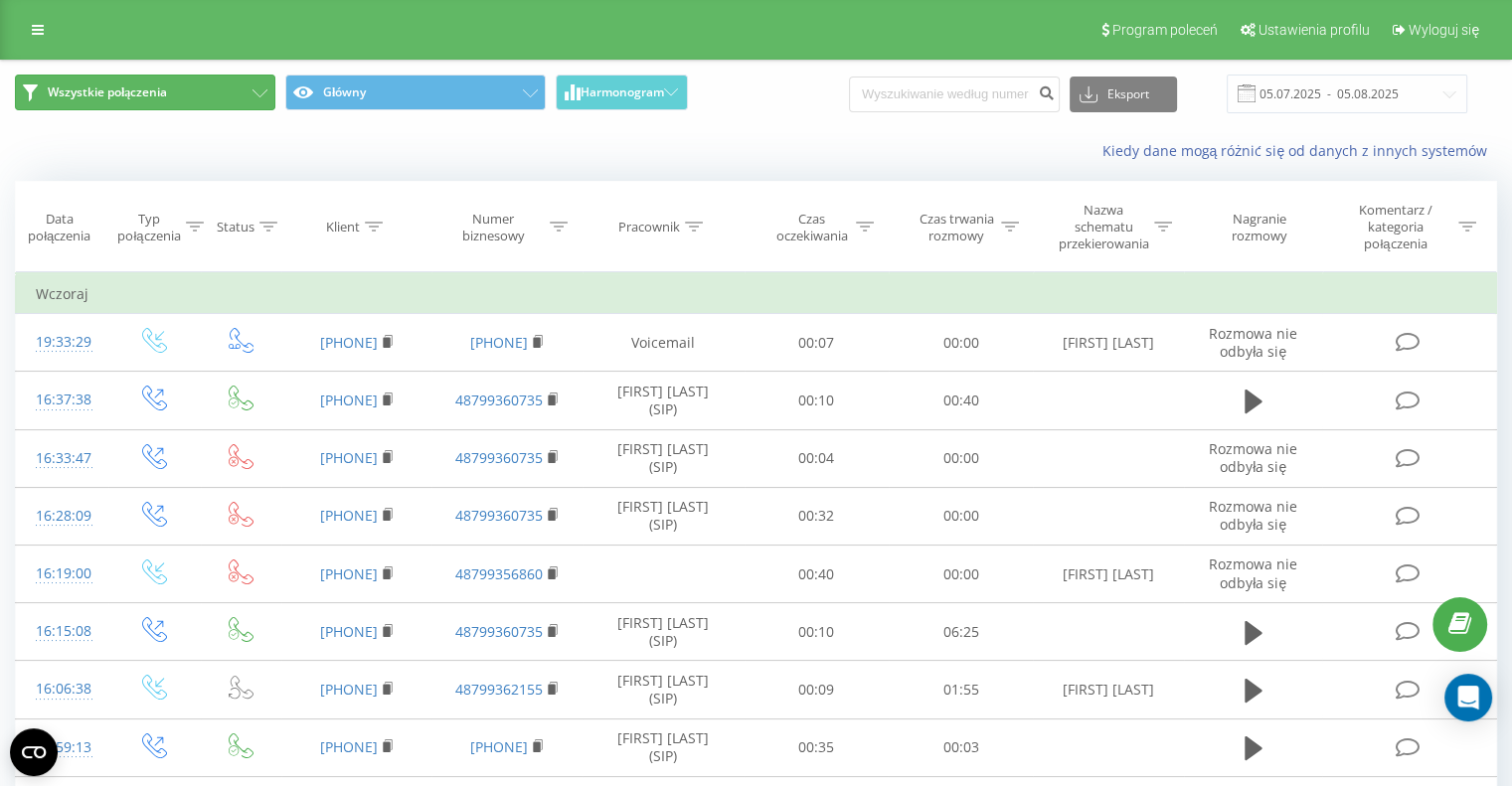 click on "Wszystkie połączenia" at bounding box center (145, 92) 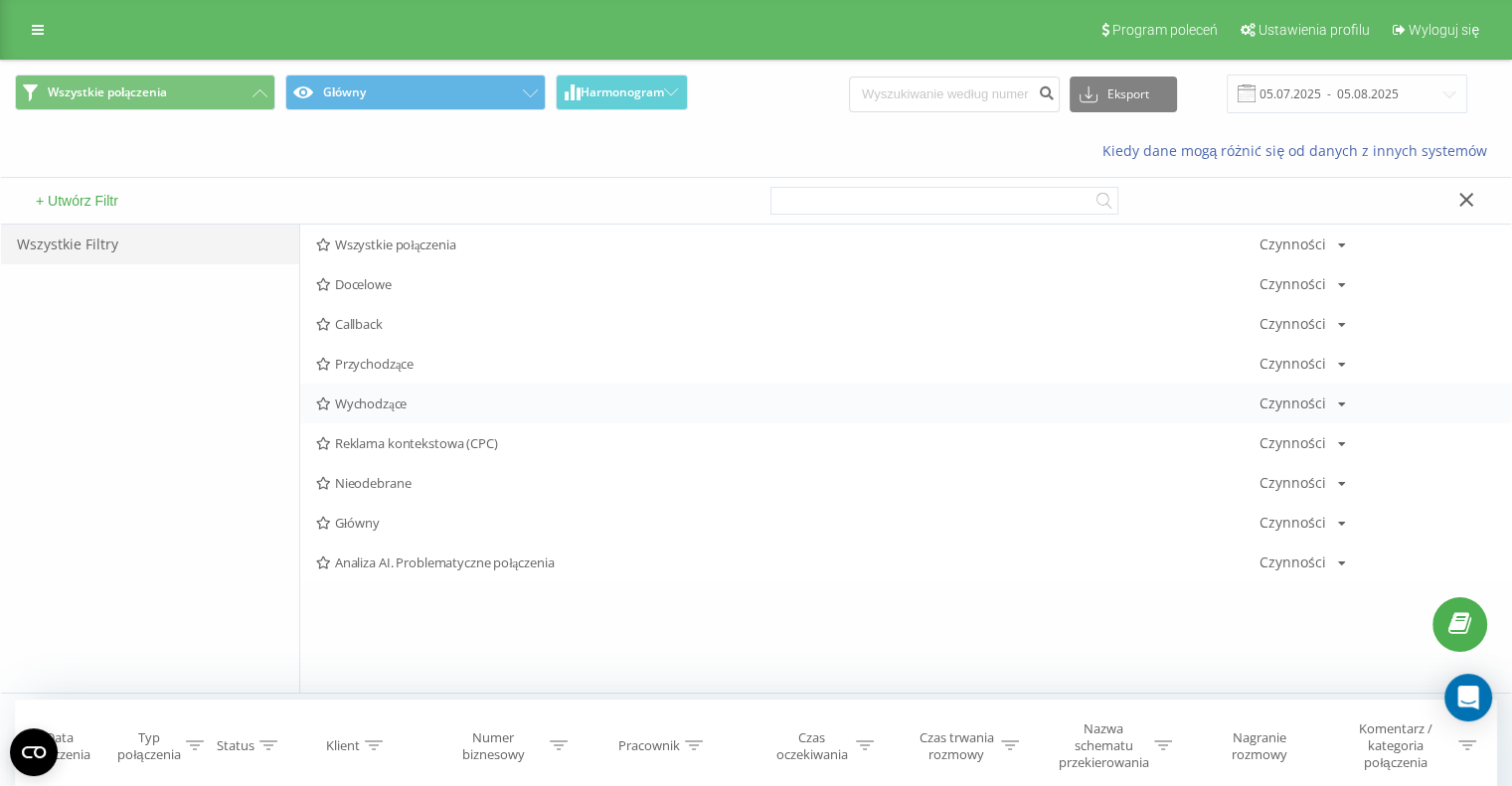 click on "Wychodzące Czynności Edytuj Kopiuj Usuń Domyślnie Udostępnij" at bounding box center (906, 403) 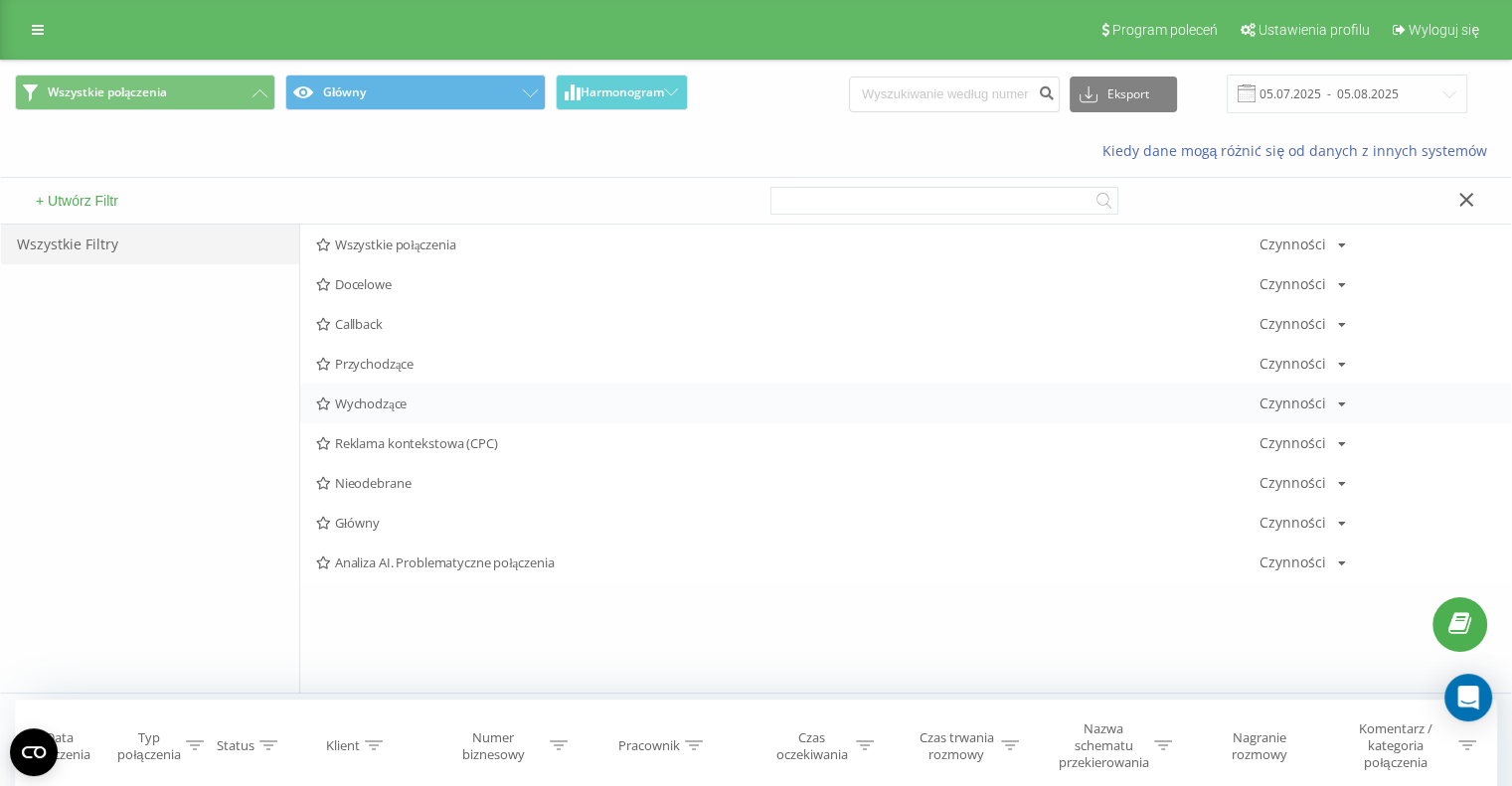 click on "Wychodzące" at bounding box center [787, 403] 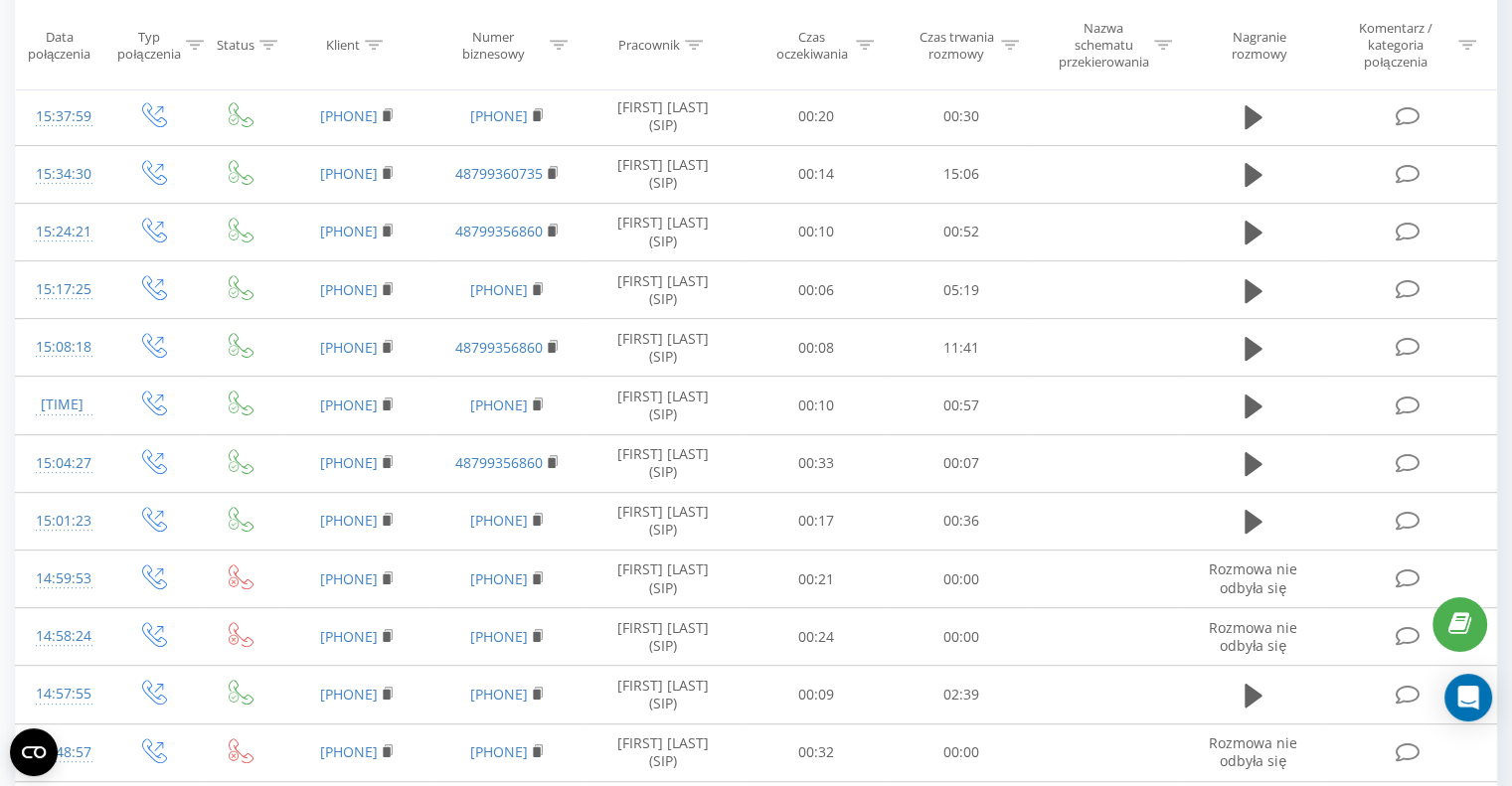 scroll, scrollTop: 1041, scrollLeft: 0, axis: vertical 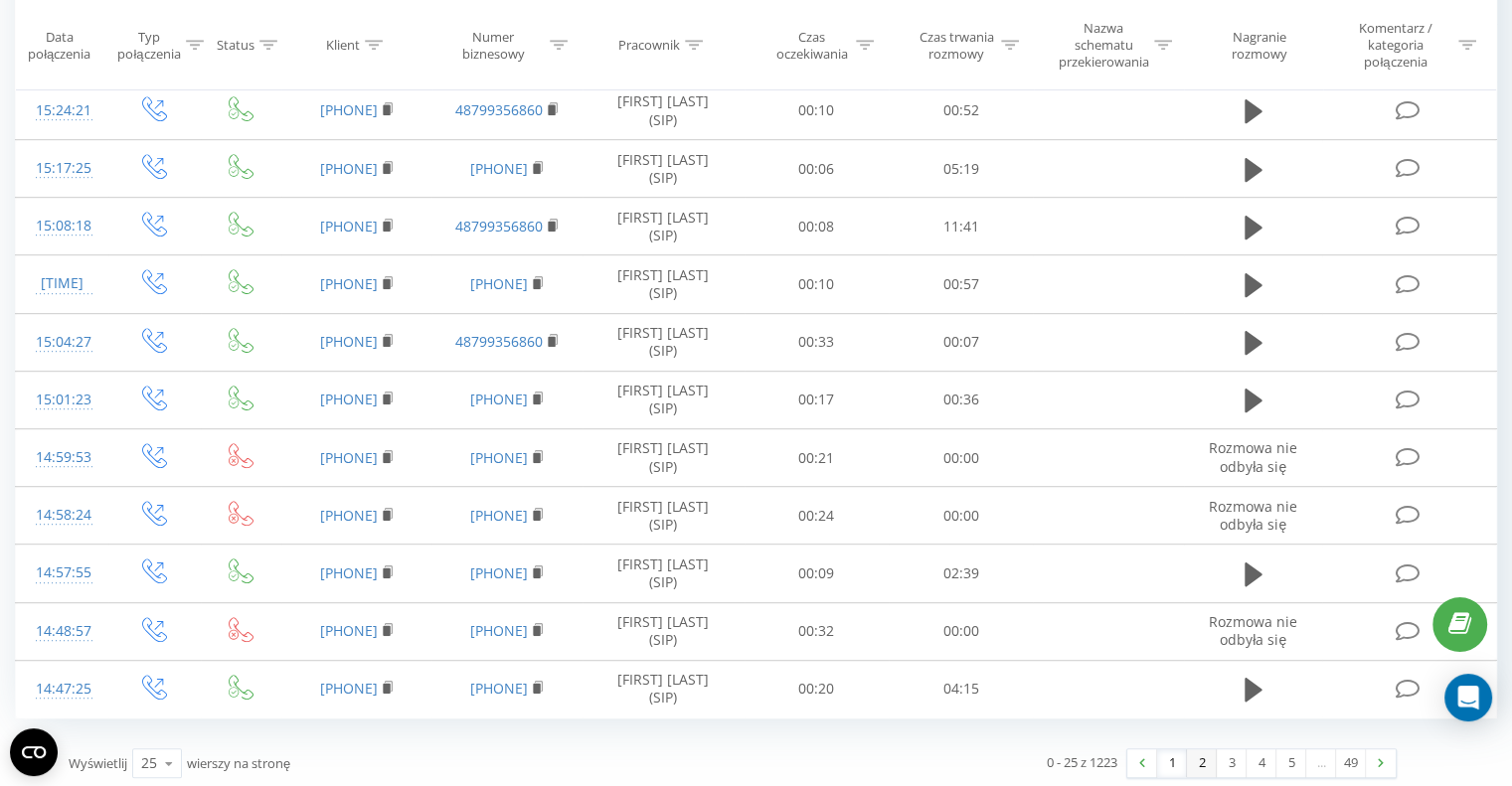 click on "2" at bounding box center [1202, 763] 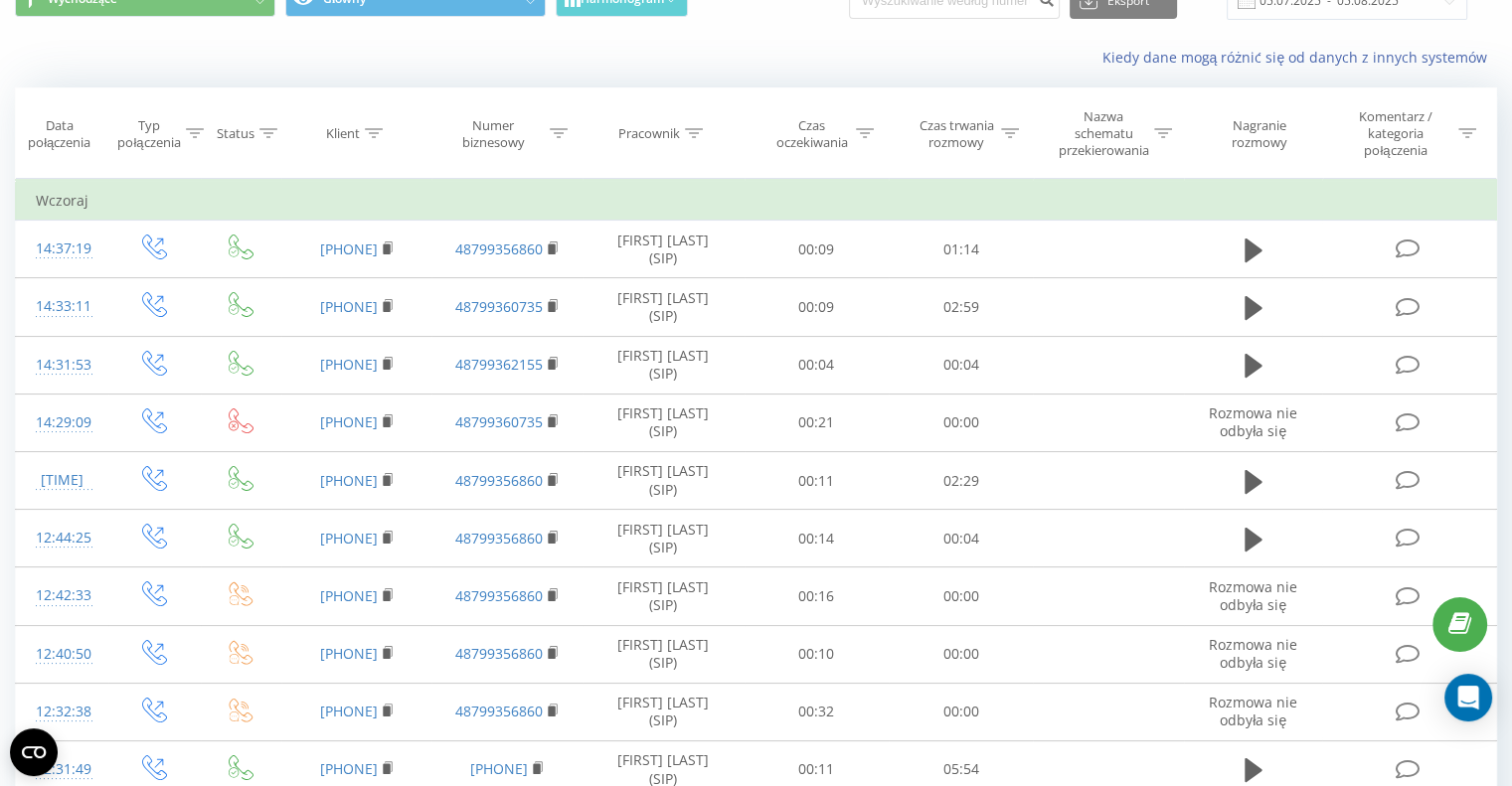 scroll, scrollTop: 0, scrollLeft: 0, axis: both 